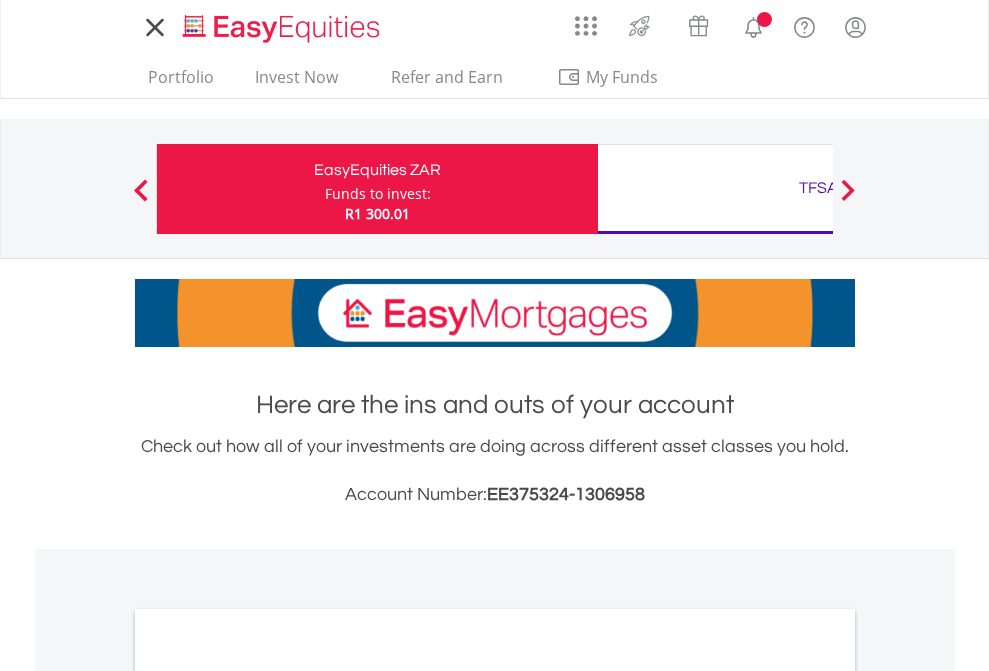 scroll, scrollTop: 0, scrollLeft: 0, axis: both 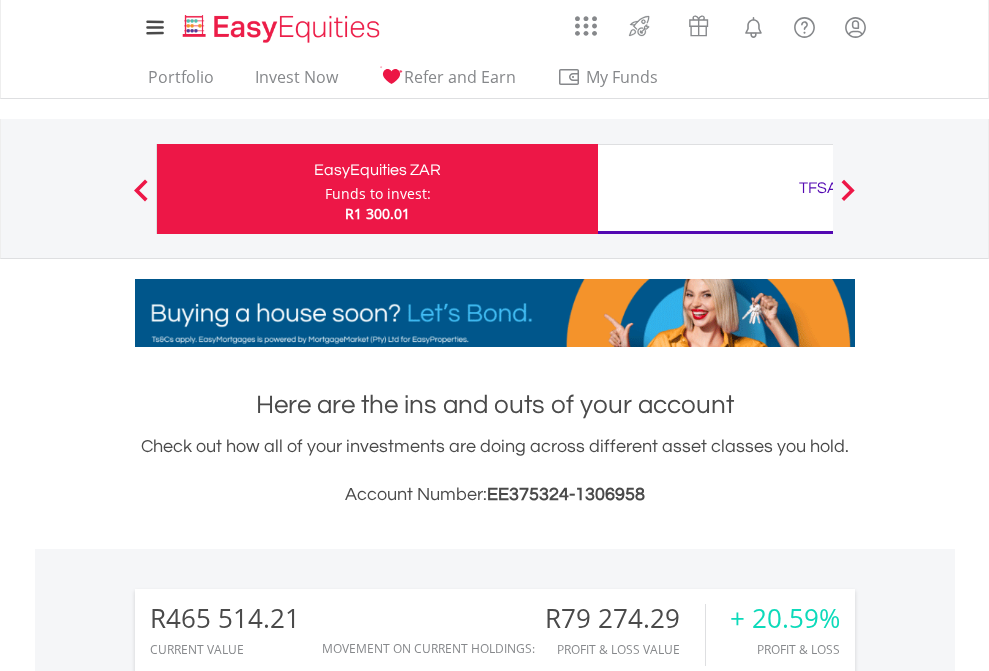 click on "Funds to invest:" at bounding box center (378, 194) 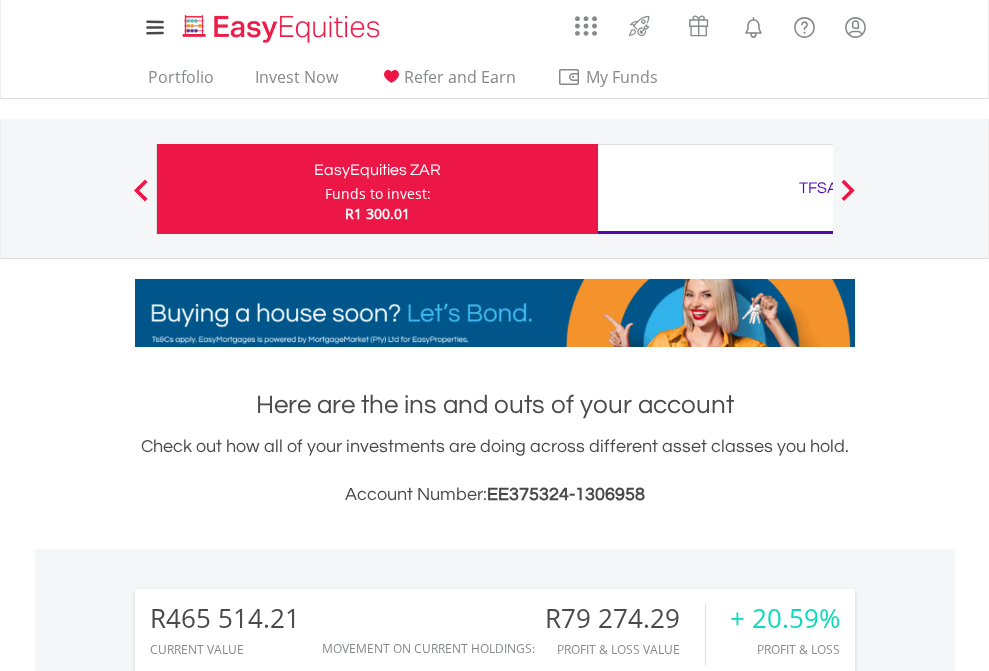 scroll, scrollTop: 999808, scrollLeft: 999687, axis: both 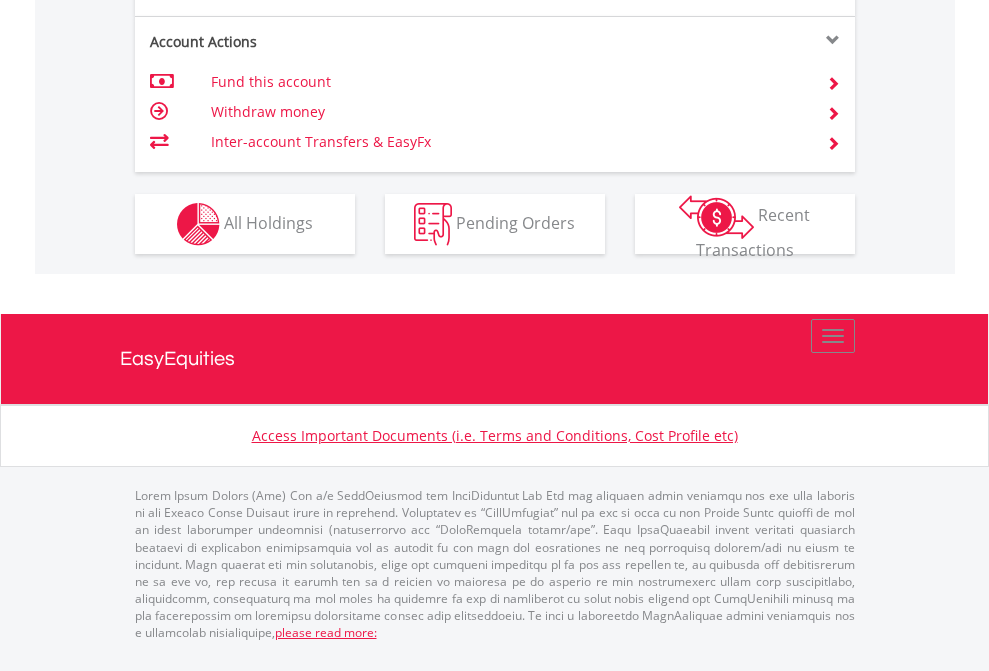 click on "Investment types" at bounding box center [706, -337] 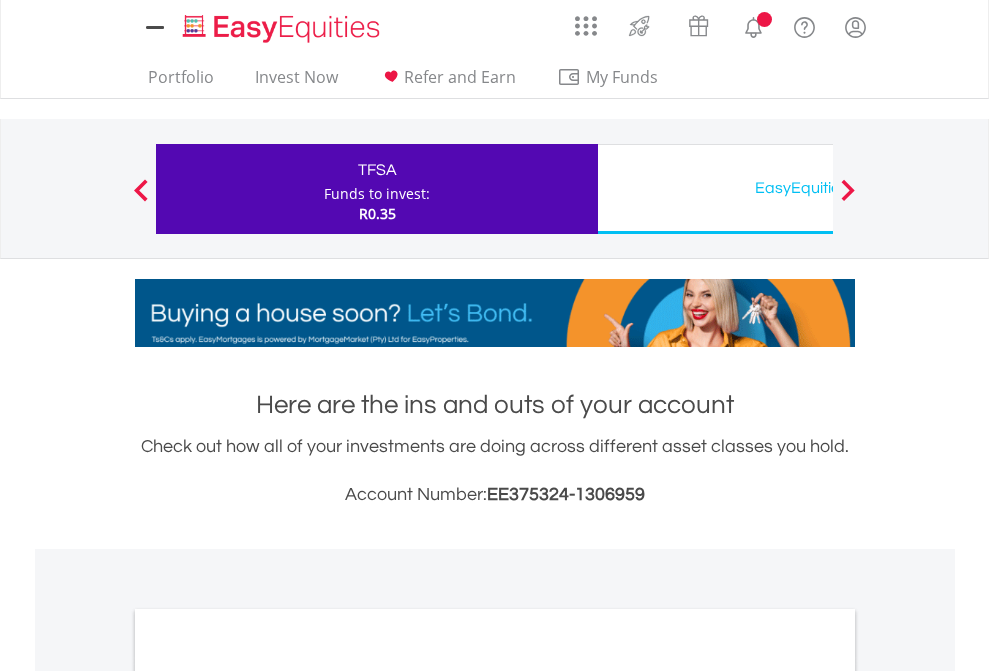 scroll, scrollTop: 0, scrollLeft: 0, axis: both 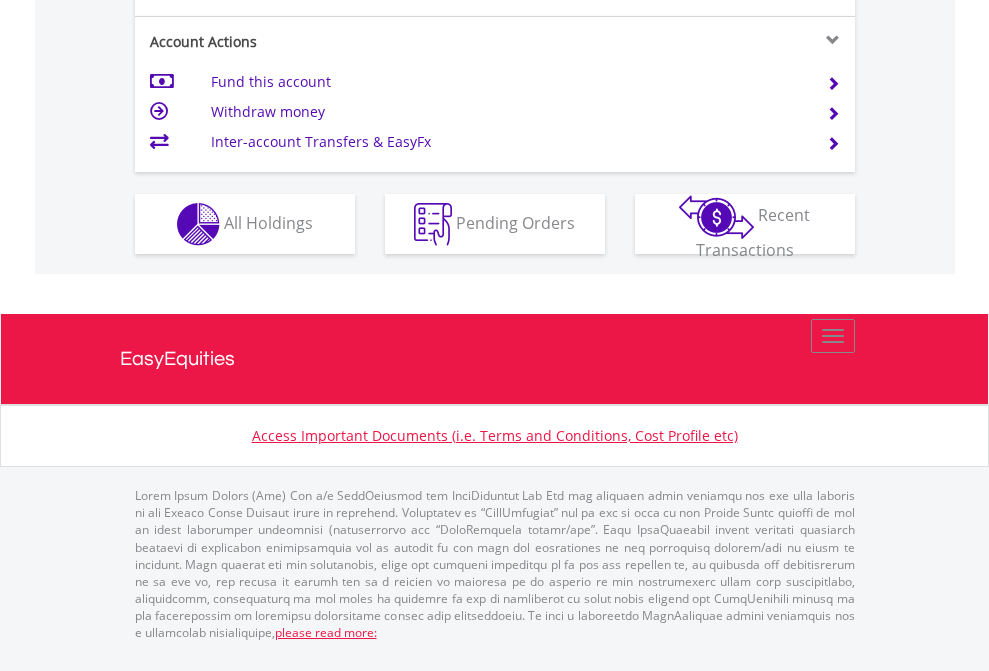 click on "Investment types" at bounding box center [706, -337] 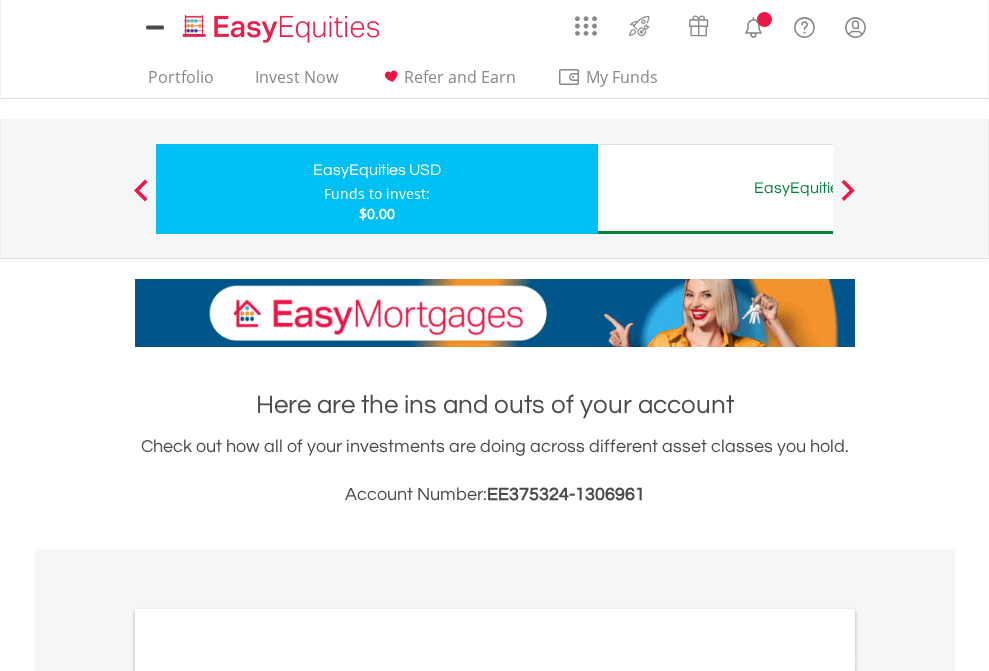 scroll, scrollTop: 0, scrollLeft: 0, axis: both 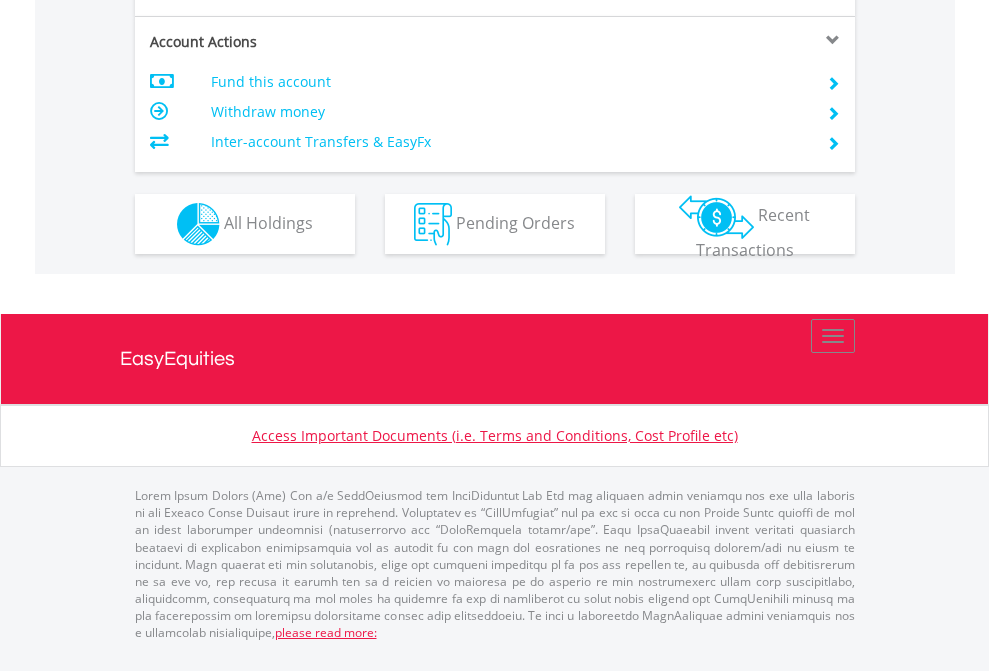click on "Investment types" at bounding box center (706, -337) 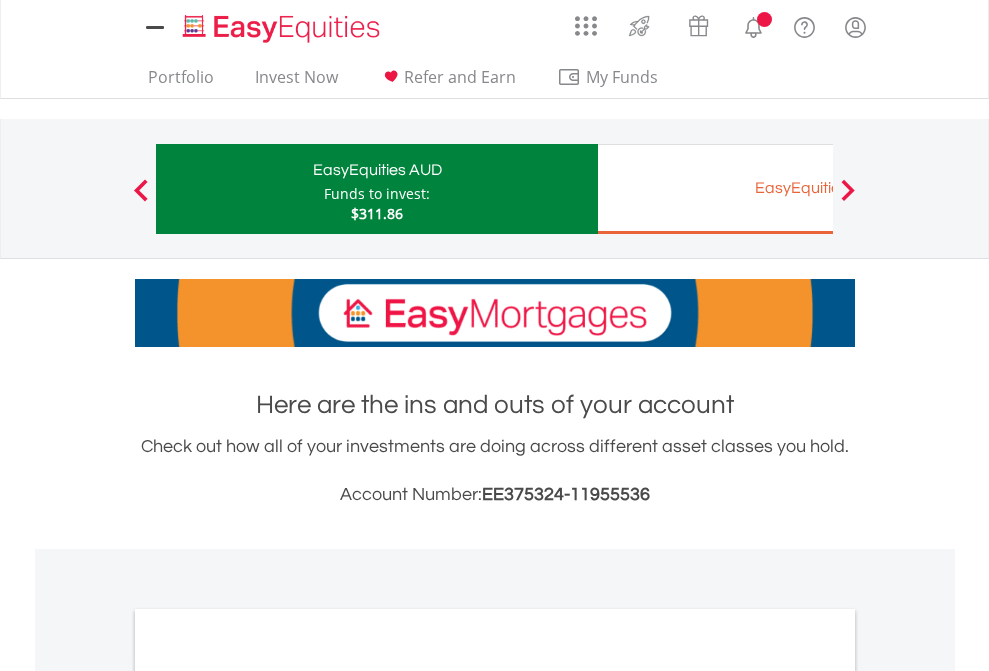scroll, scrollTop: 0, scrollLeft: 0, axis: both 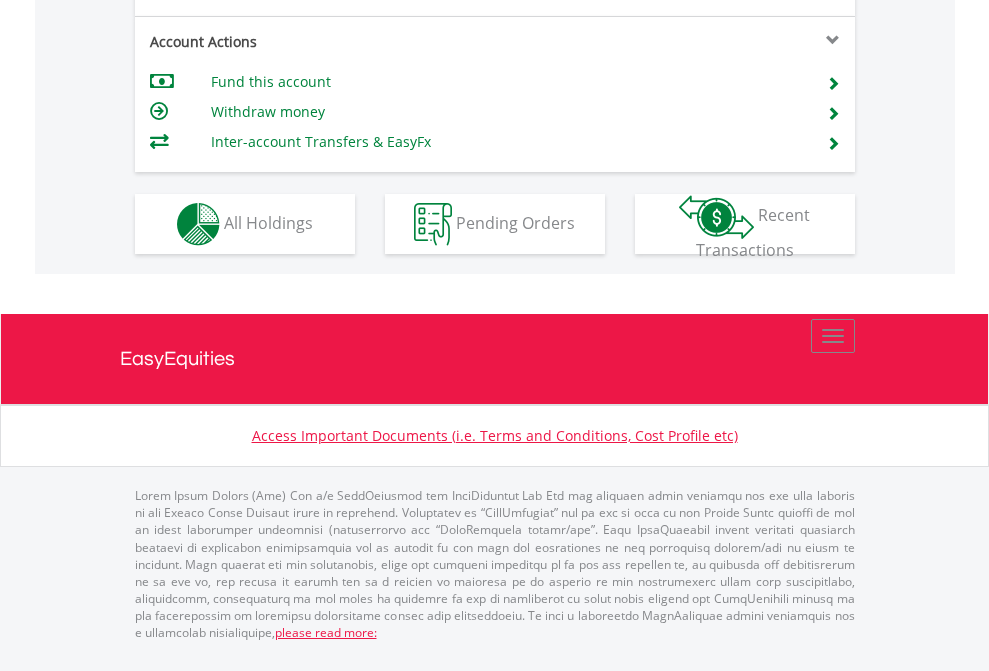 click on "Investment types" at bounding box center (706, -337) 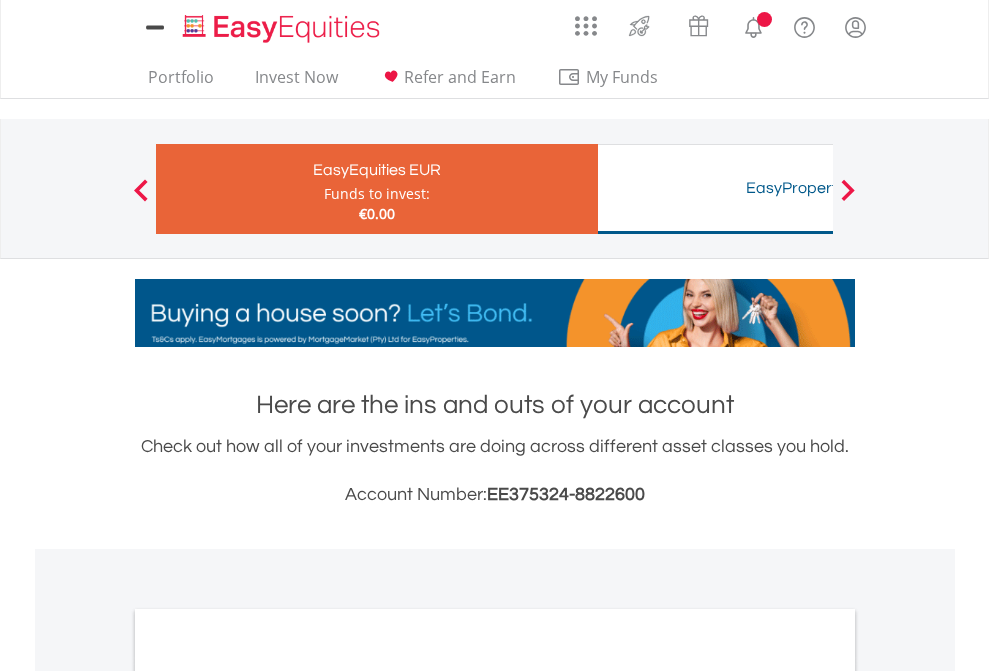 scroll, scrollTop: 0, scrollLeft: 0, axis: both 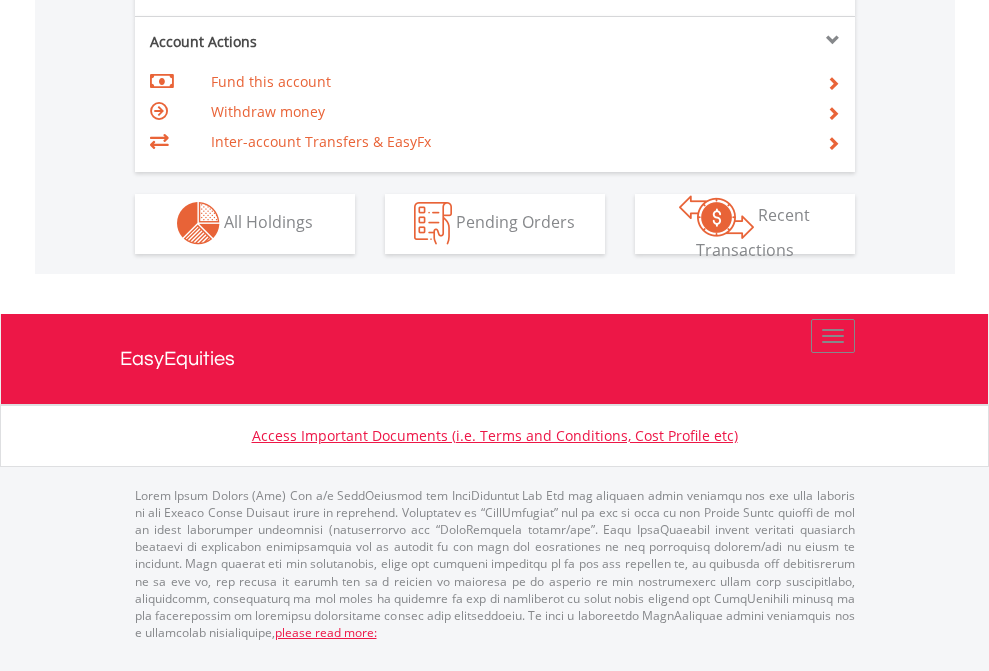 click on "Investment types" at bounding box center [706, -353] 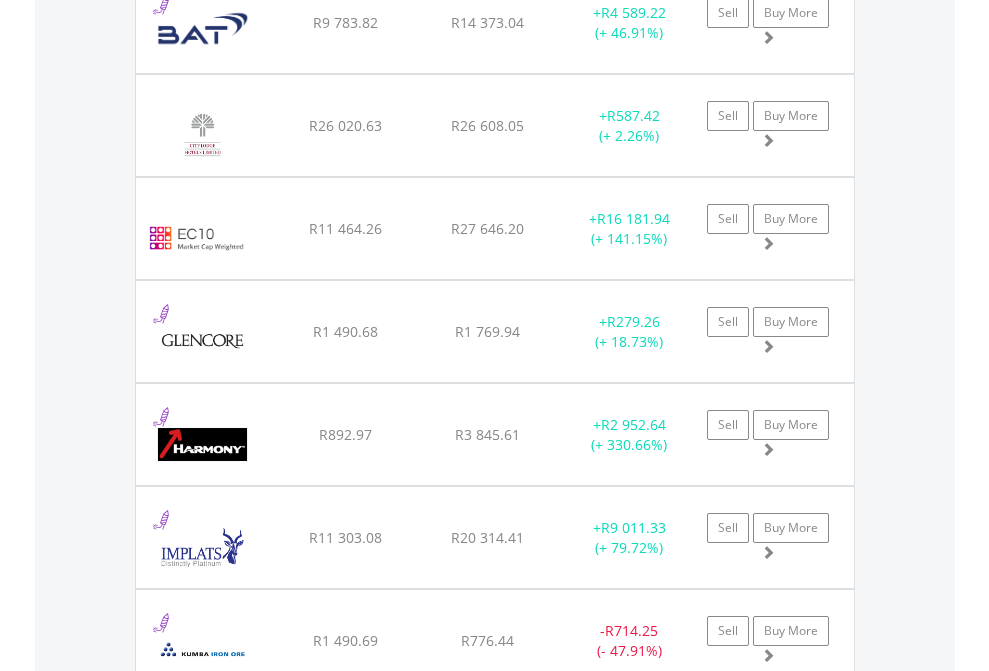 scroll, scrollTop: 2265, scrollLeft: 0, axis: vertical 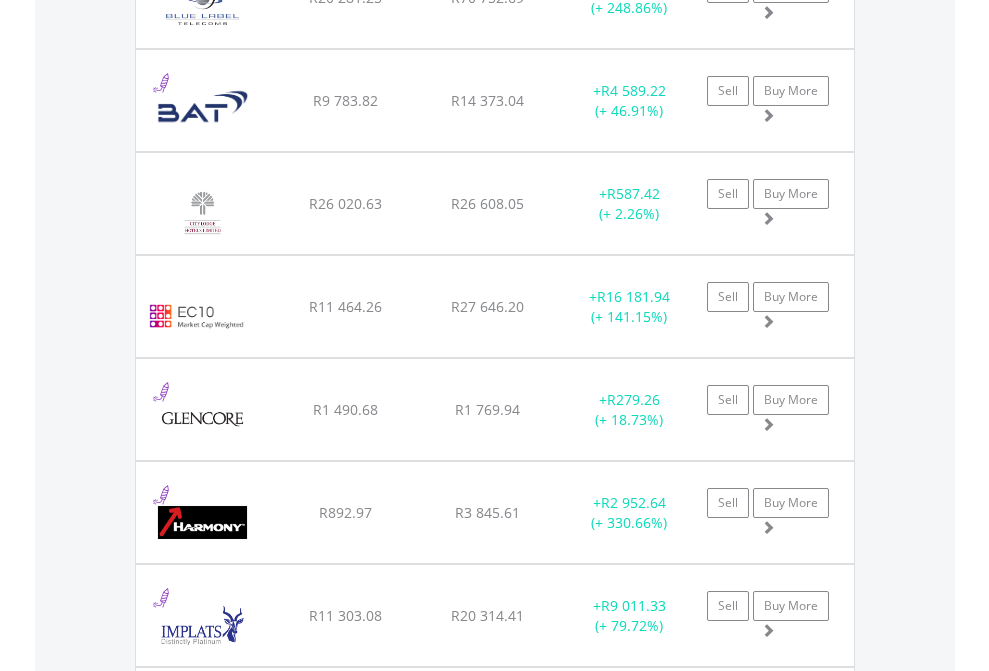 click on "TFSA" at bounding box center (818, -2077) 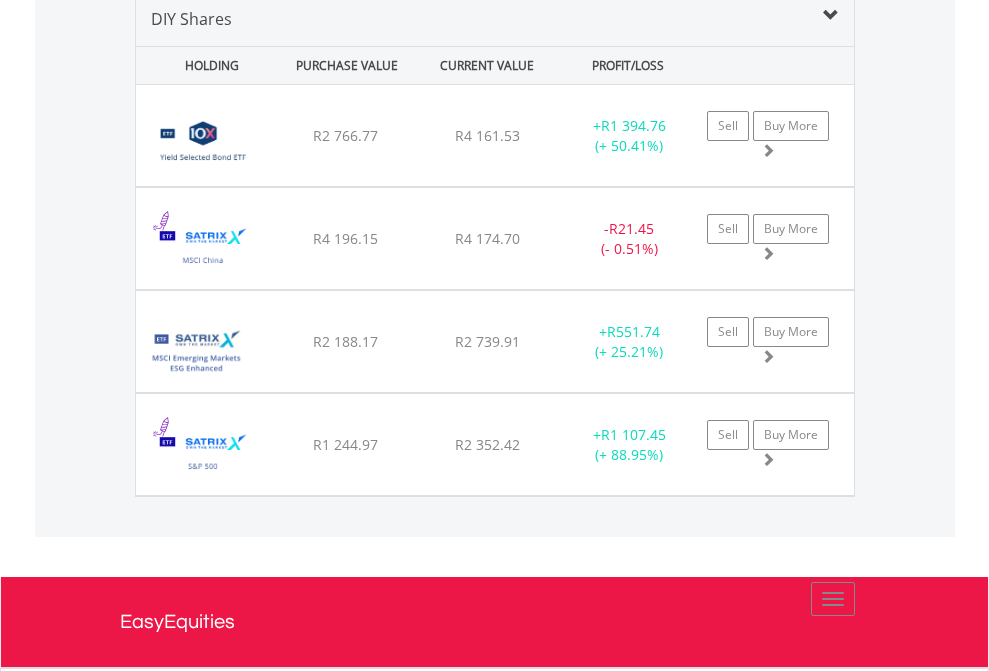 scroll, scrollTop: 1933, scrollLeft: 0, axis: vertical 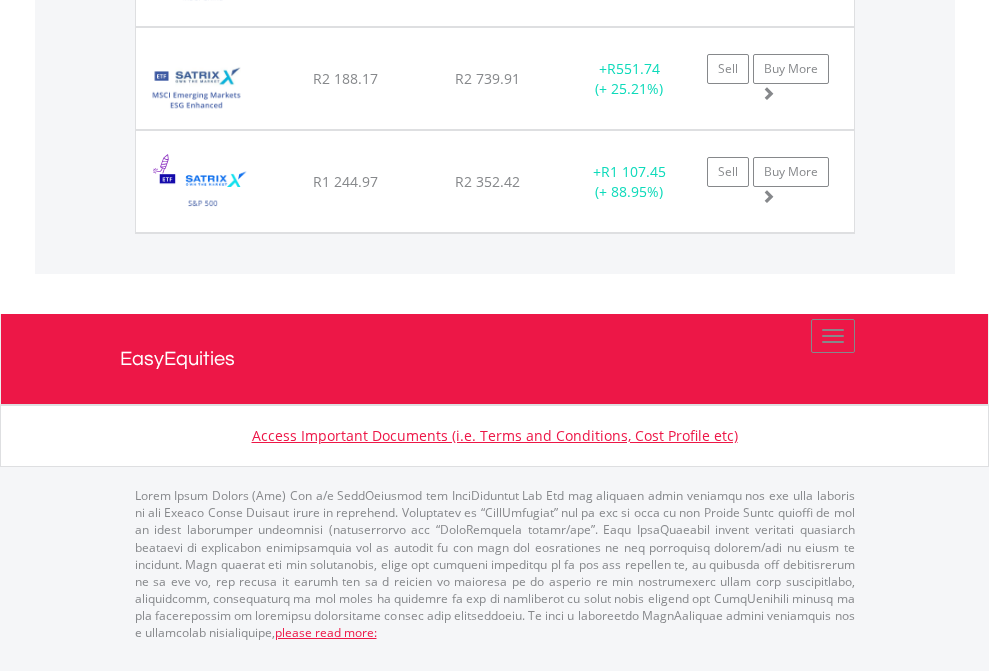 click on "EasyEquities USD" at bounding box center (818, -1277) 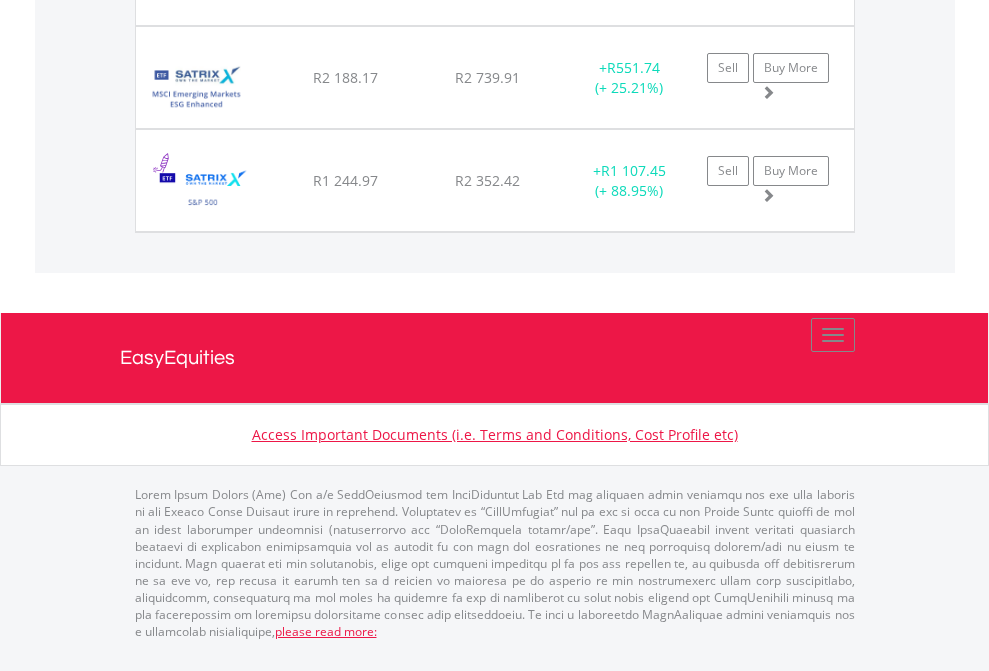 scroll, scrollTop: 144, scrollLeft: 0, axis: vertical 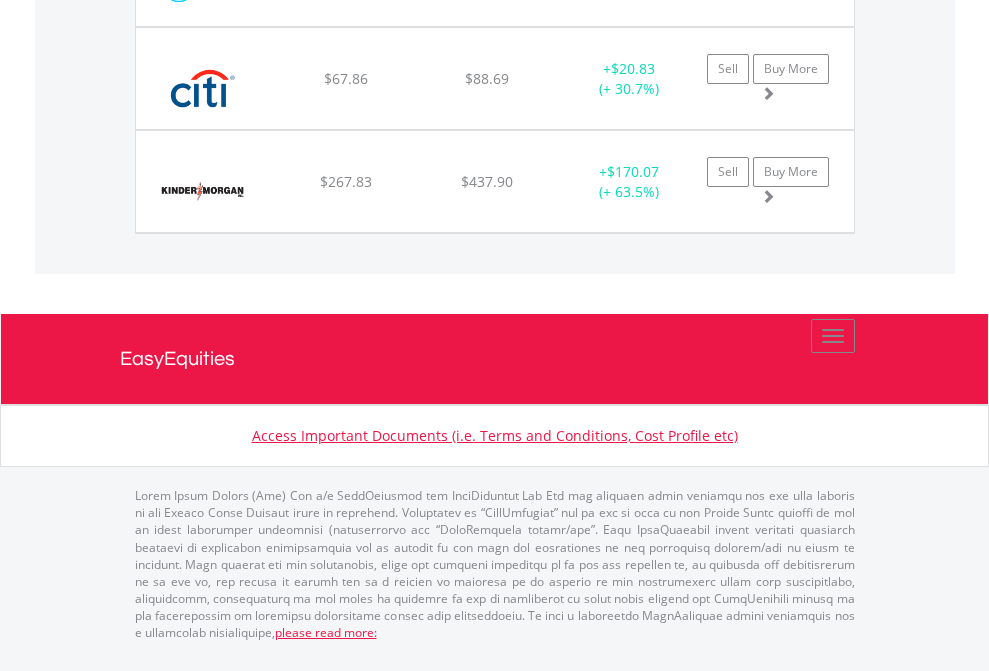 click on "EasyEquities AUD" at bounding box center [818, -1174] 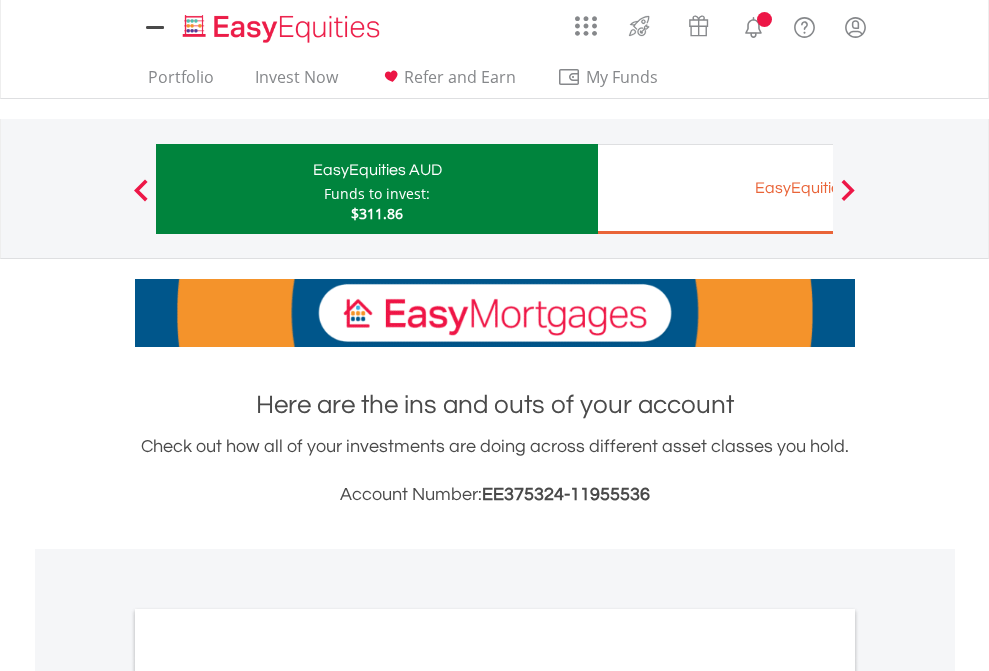 scroll, scrollTop: 1202, scrollLeft: 0, axis: vertical 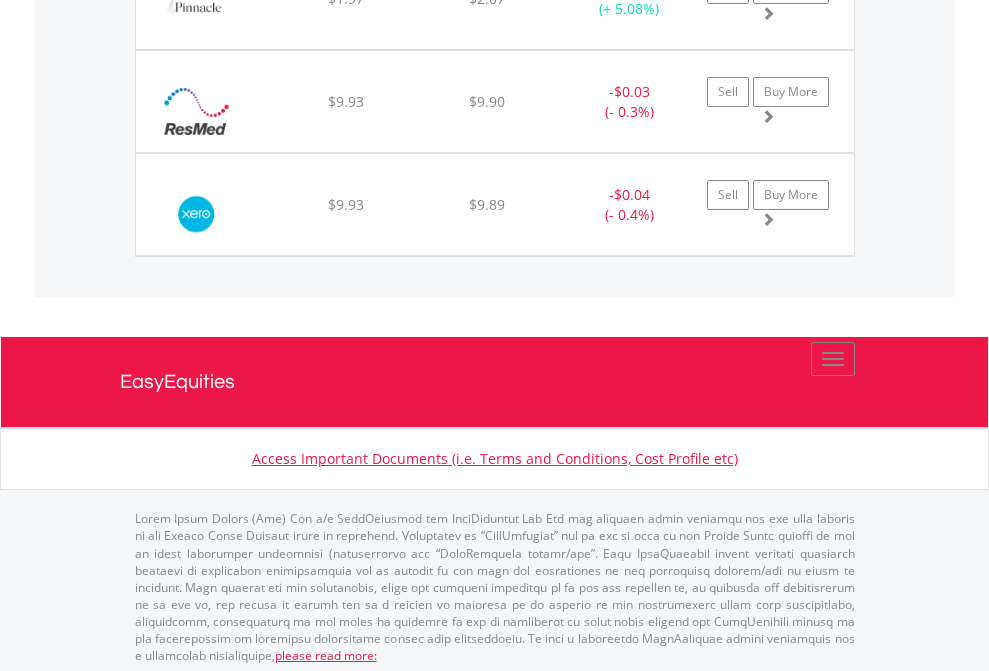click on "EasyEquities EUR" at bounding box center (818, -2036) 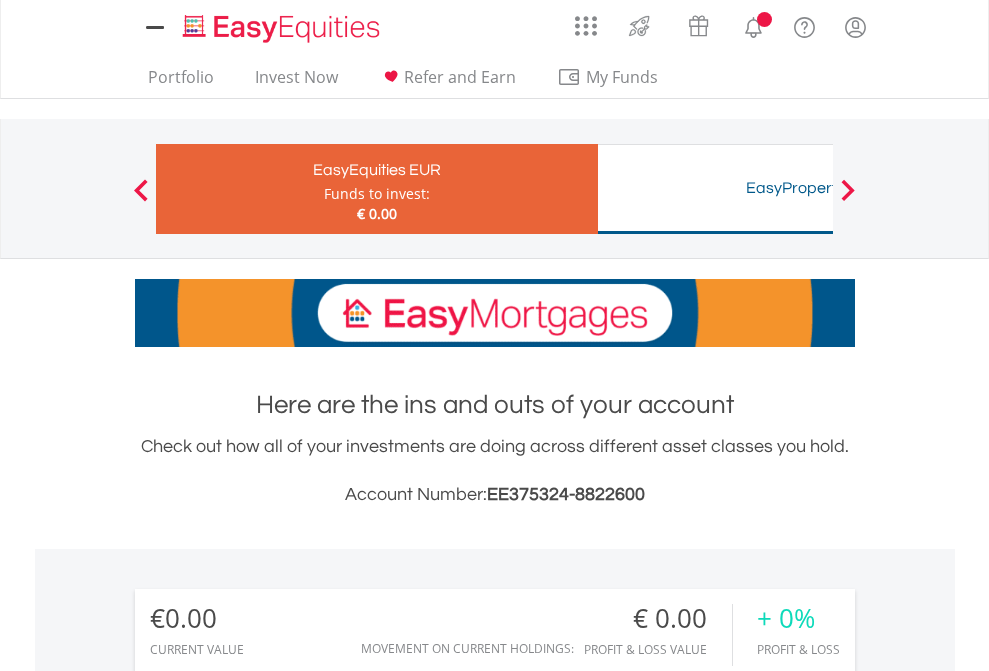 click on "All Holdings" at bounding box center (268, 1442) 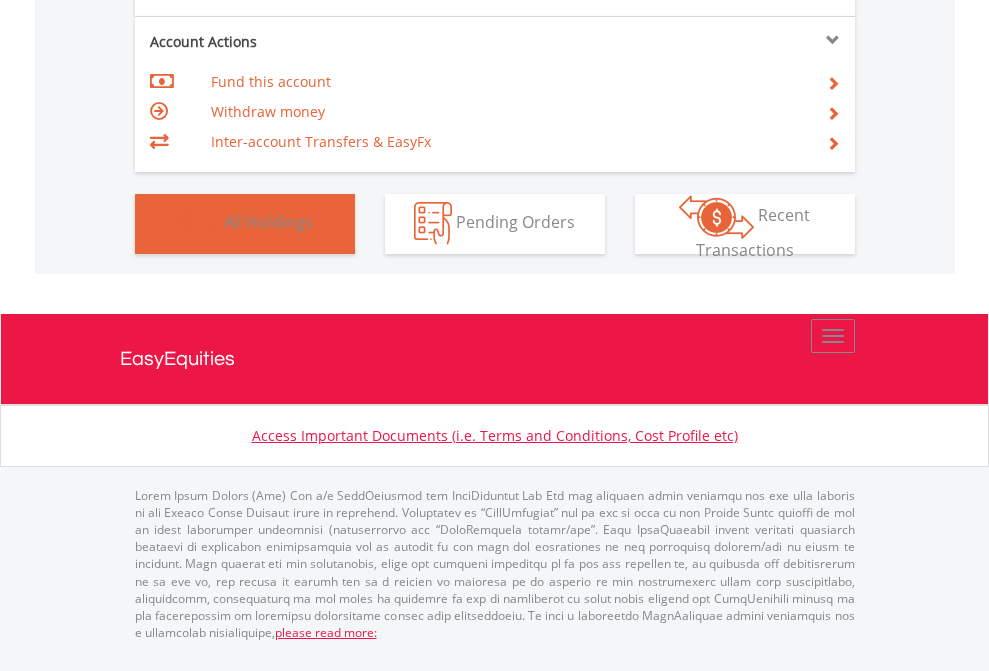 scroll, scrollTop: 1486, scrollLeft: 0, axis: vertical 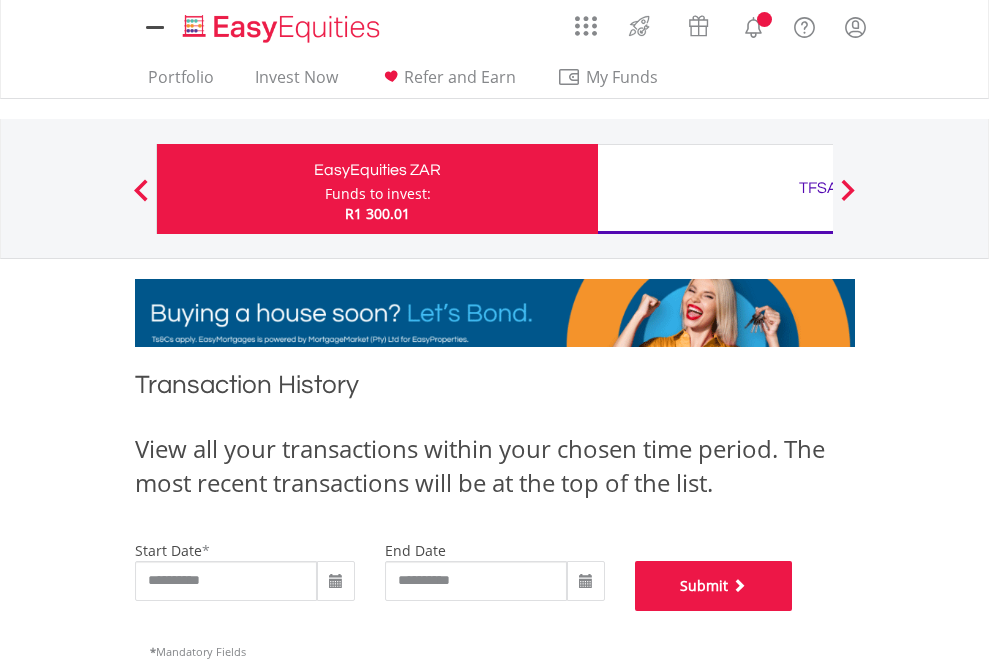 click on "Submit" at bounding box center (714, 586) 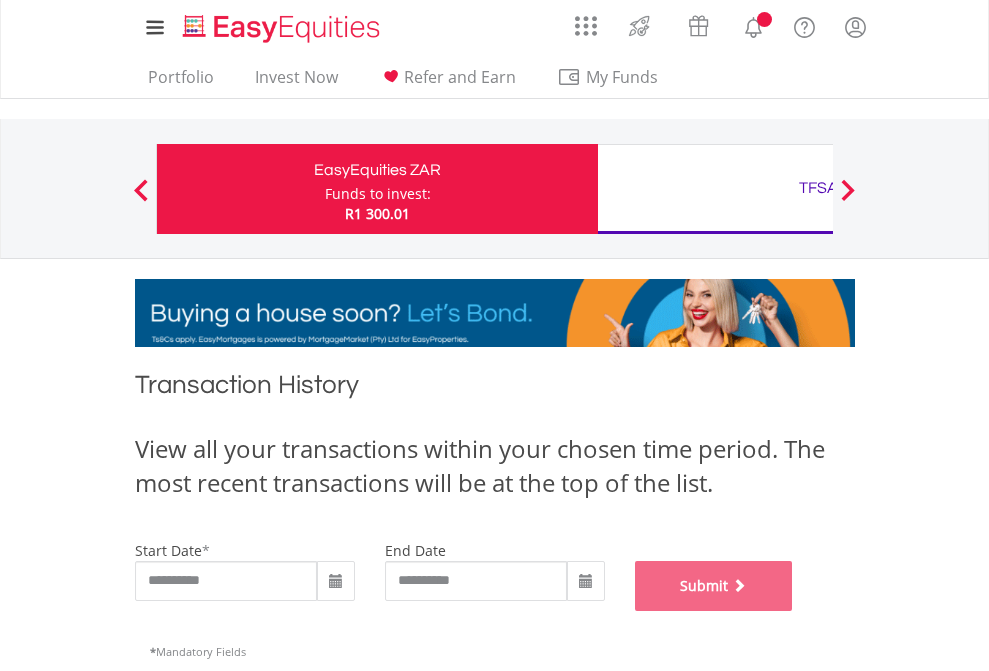 scroll, scrollTop: 811, scrollLeft: 0, axis: vertical 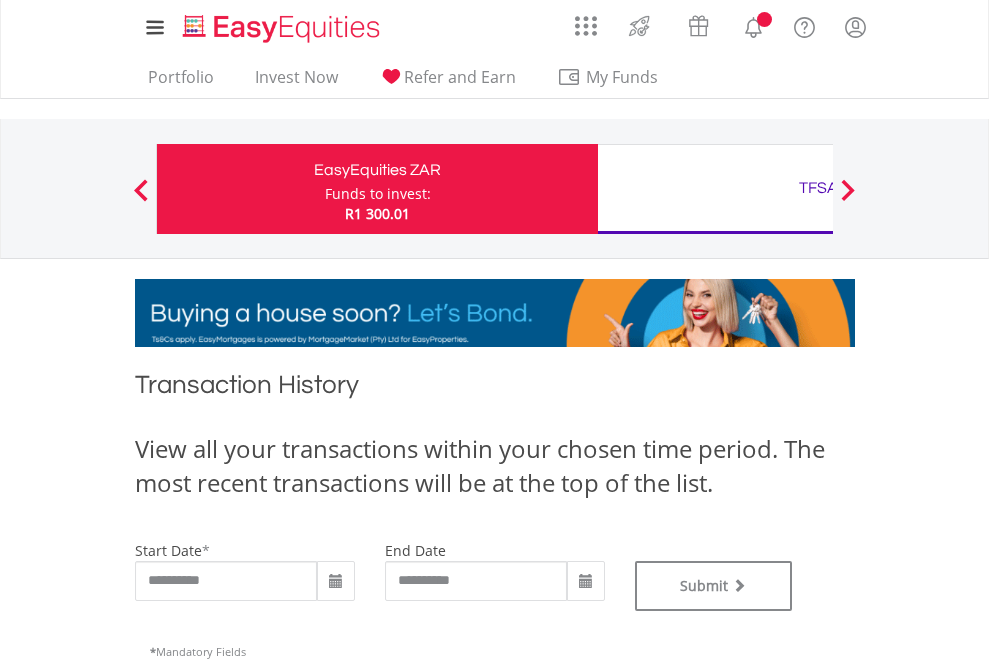 click on "TFSA" at bounding box center [818, 188] 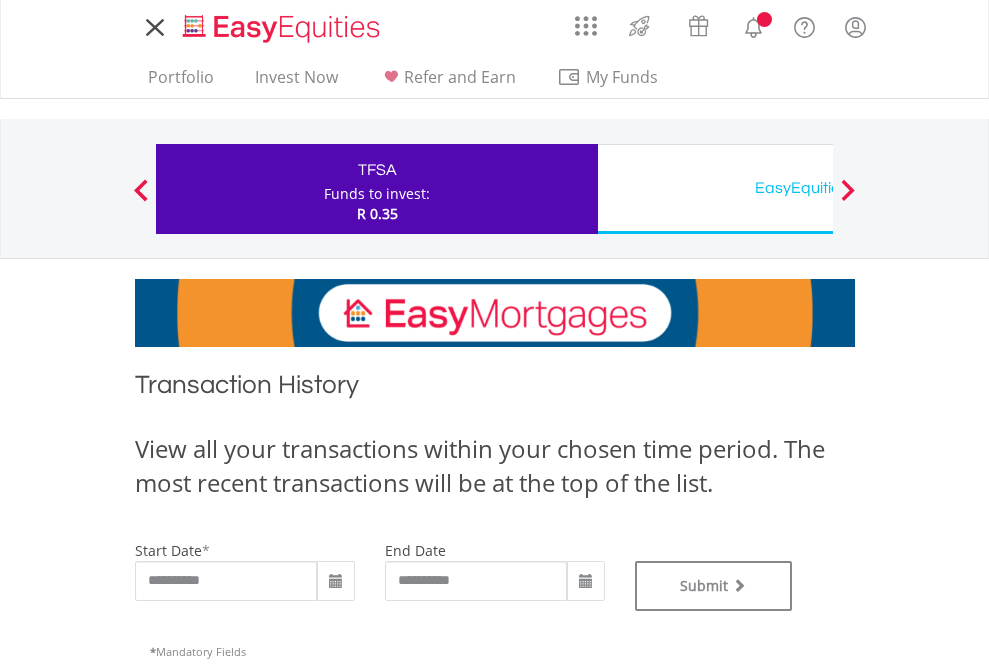 scroll, scrollTop: 0, scrollLeft: 0, axis: both 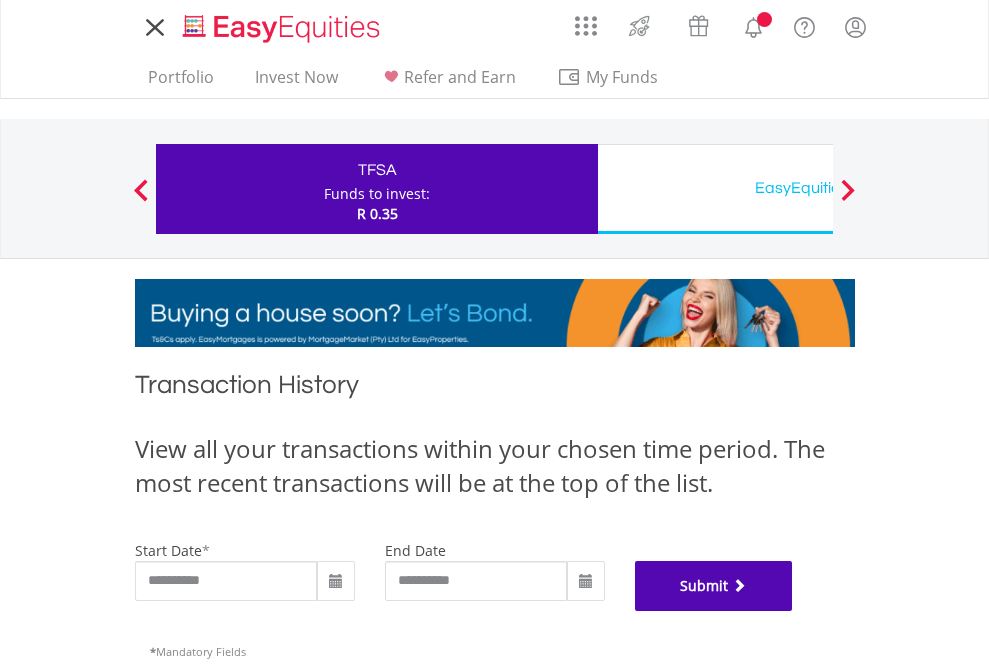 click on "Submit" at bounding box center [714, 586] 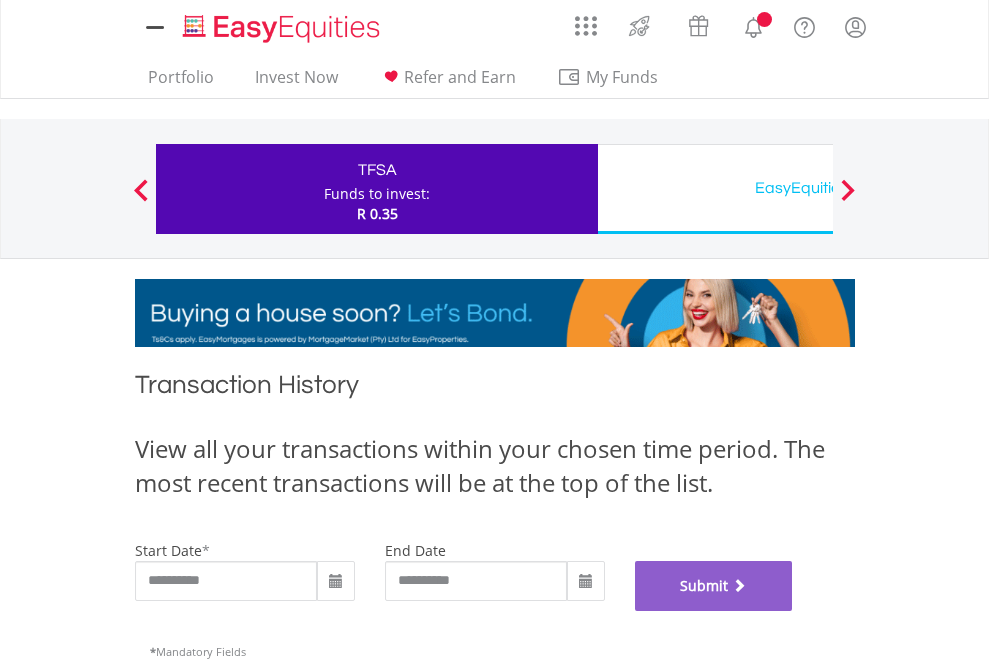scroll, scrollTop: 811, scrollLeft: 0, axis: vertical 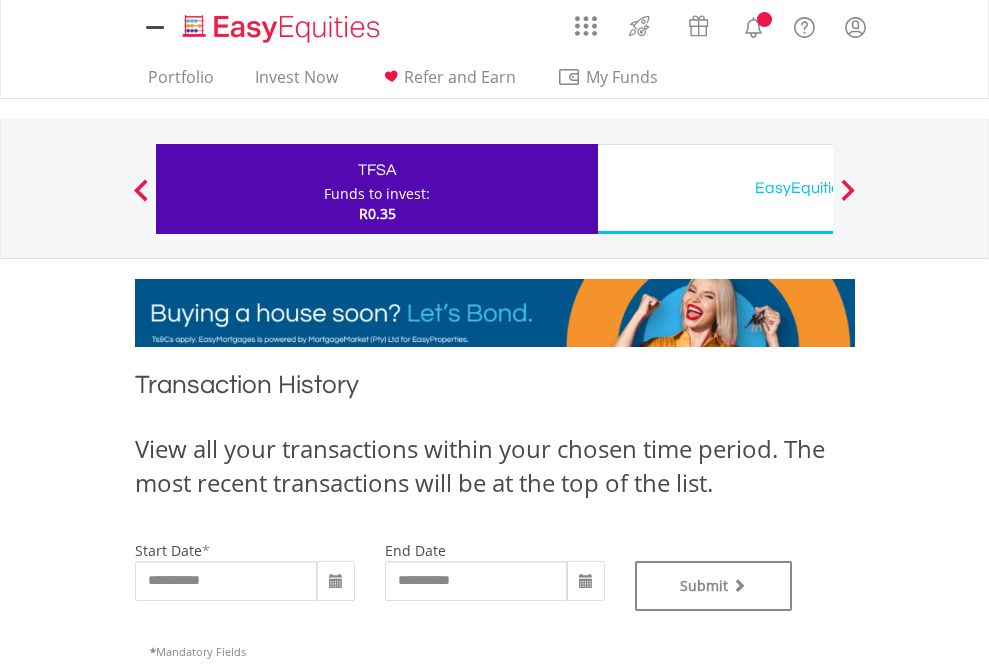 click on "EasyEquities USD" at bounding box center [818, 188] 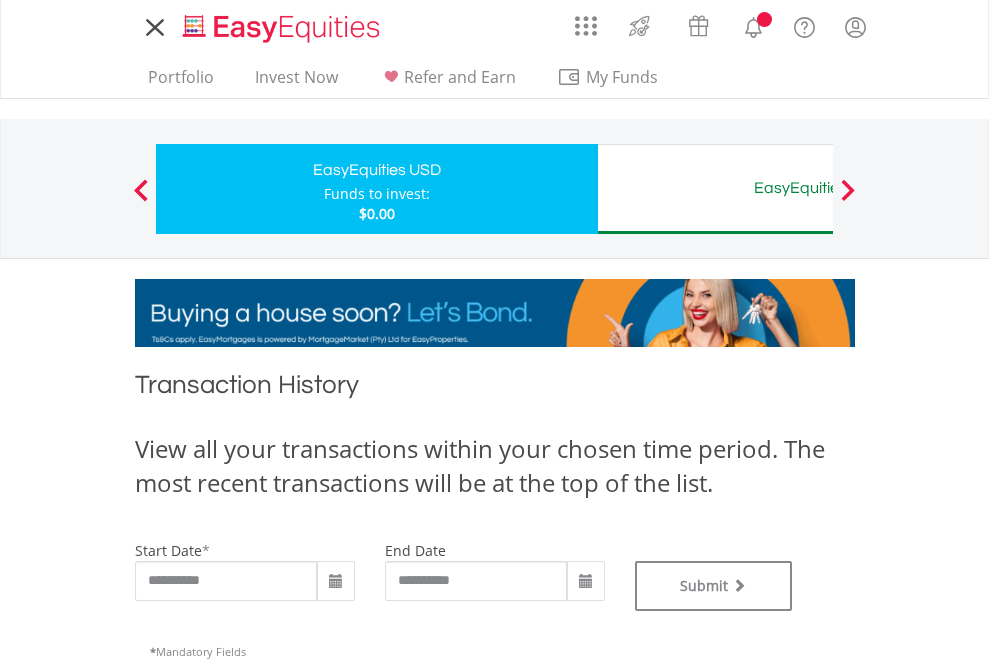 scroll, scrollTop: 0, scrollLeft: 0, axis: both 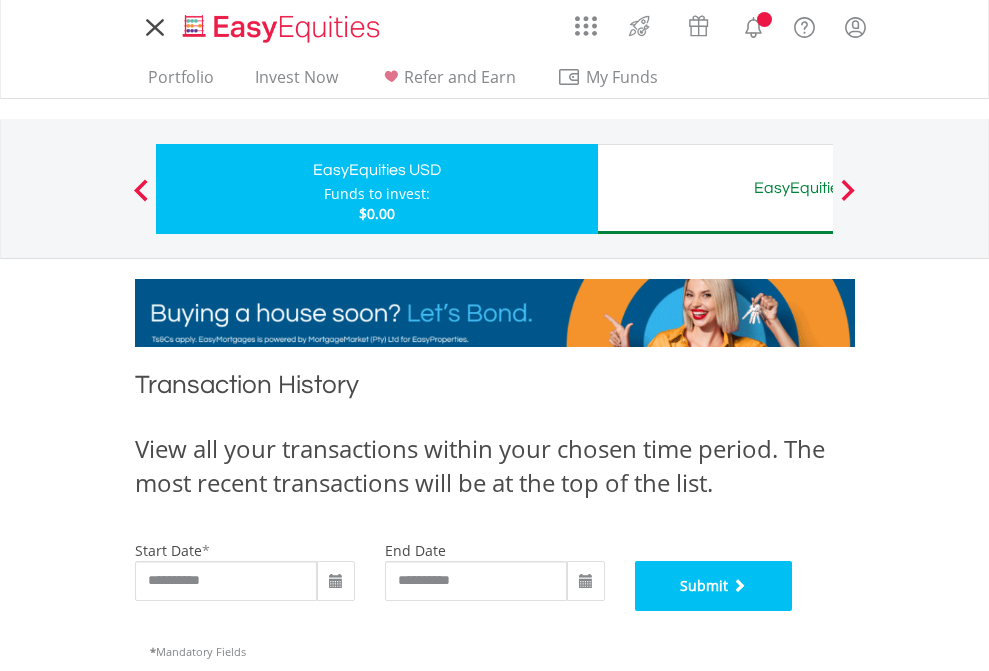 click on "Submit" at bounding box center [714, 586] 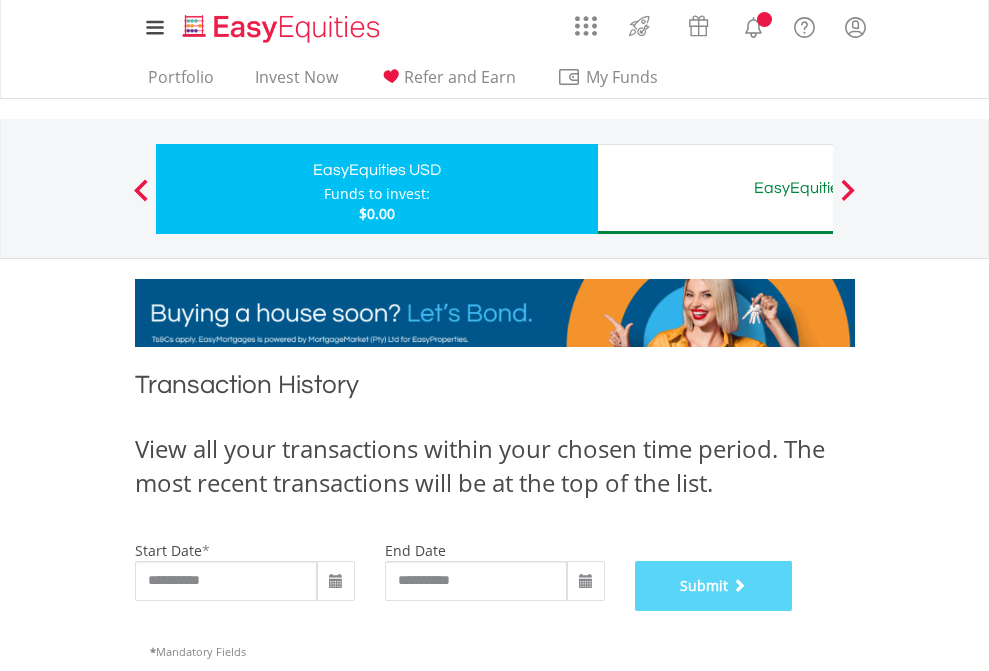 scroll, scrollTop: 811, scrollLeft: 0, axis: vertical 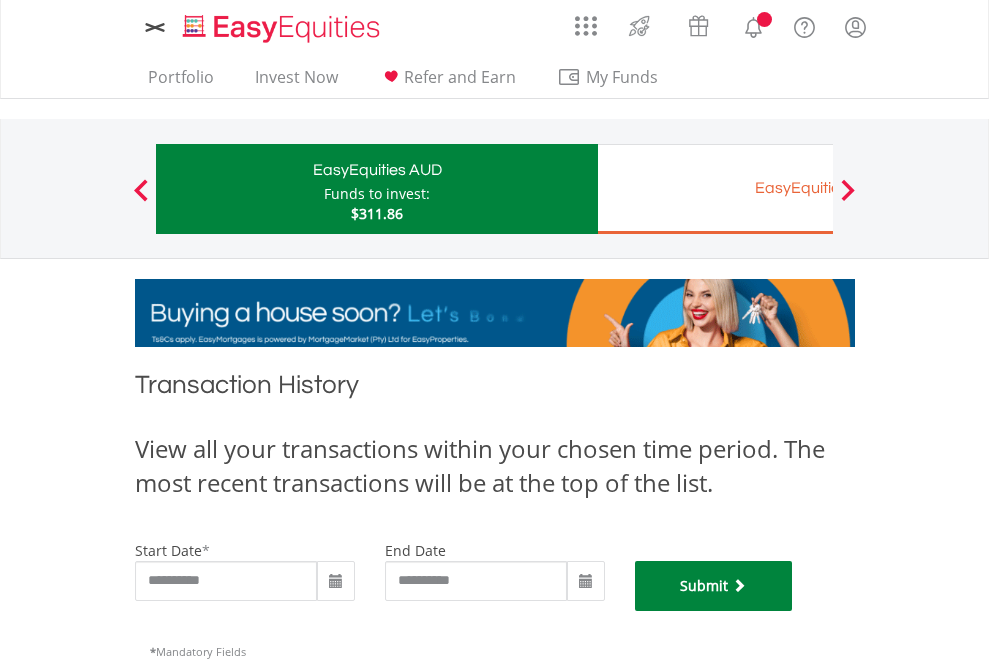 click on "Submit" at bounding box center (714, 586) 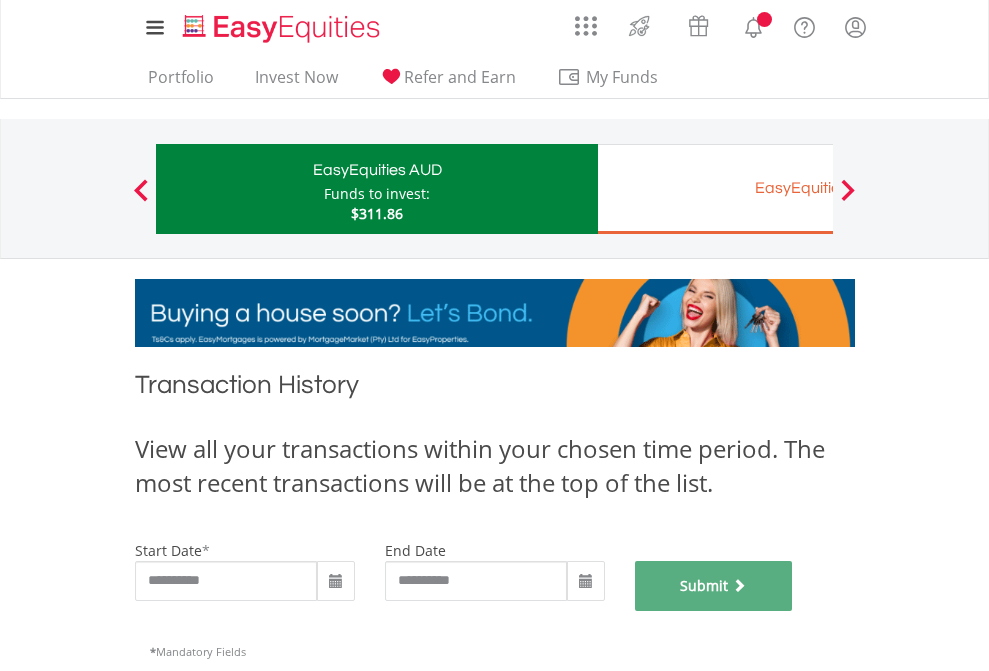 scroll, scrollTop: 811, scrollLeft: 0, axis: vertical 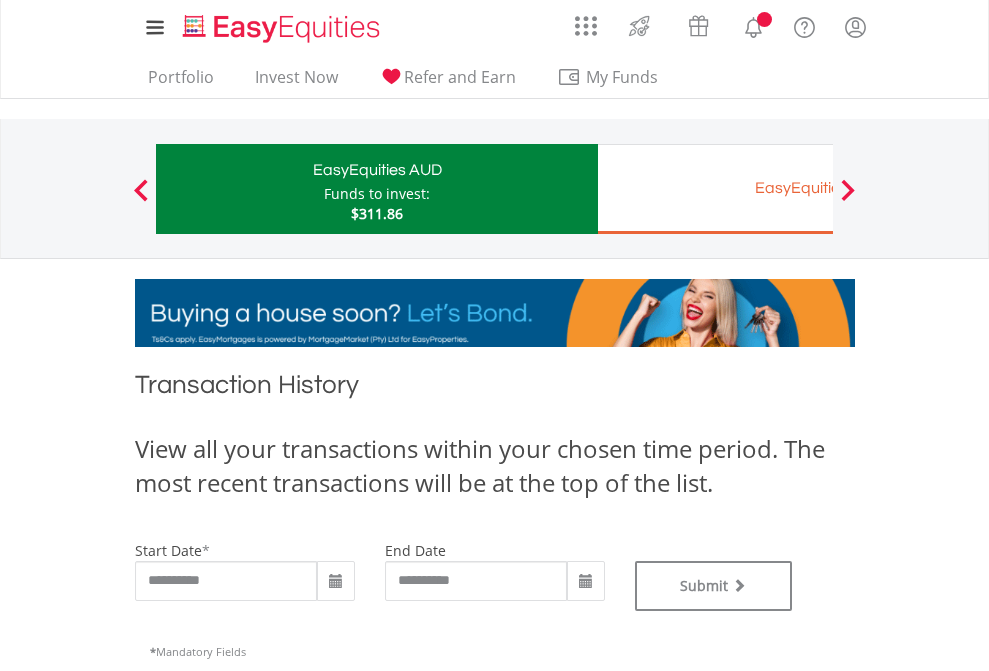 click on "EasyEquities EUR" at bounding box center (818, 188) 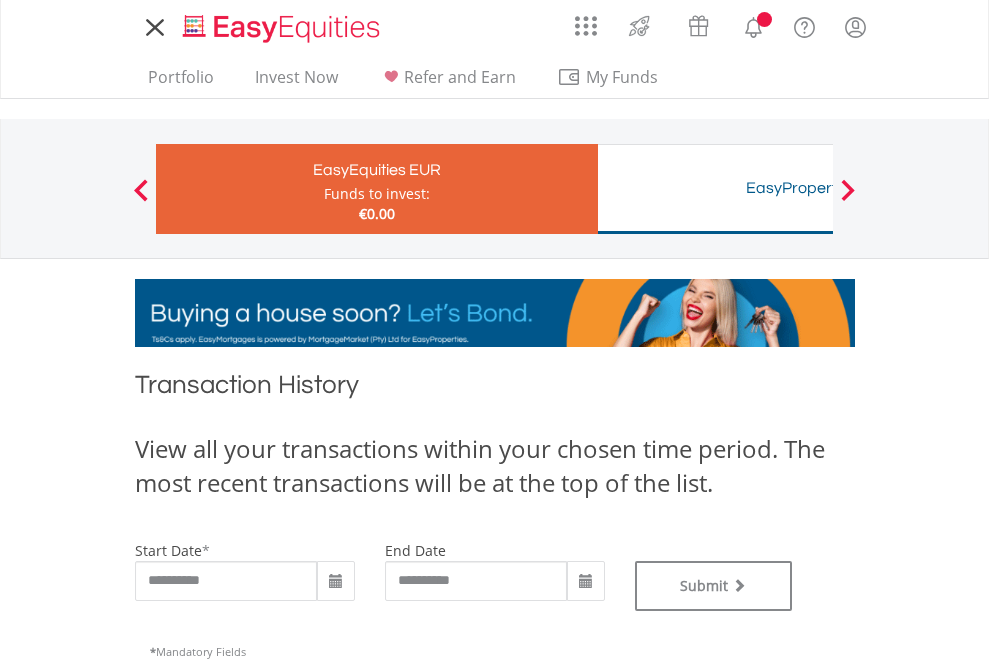 type on "**********" 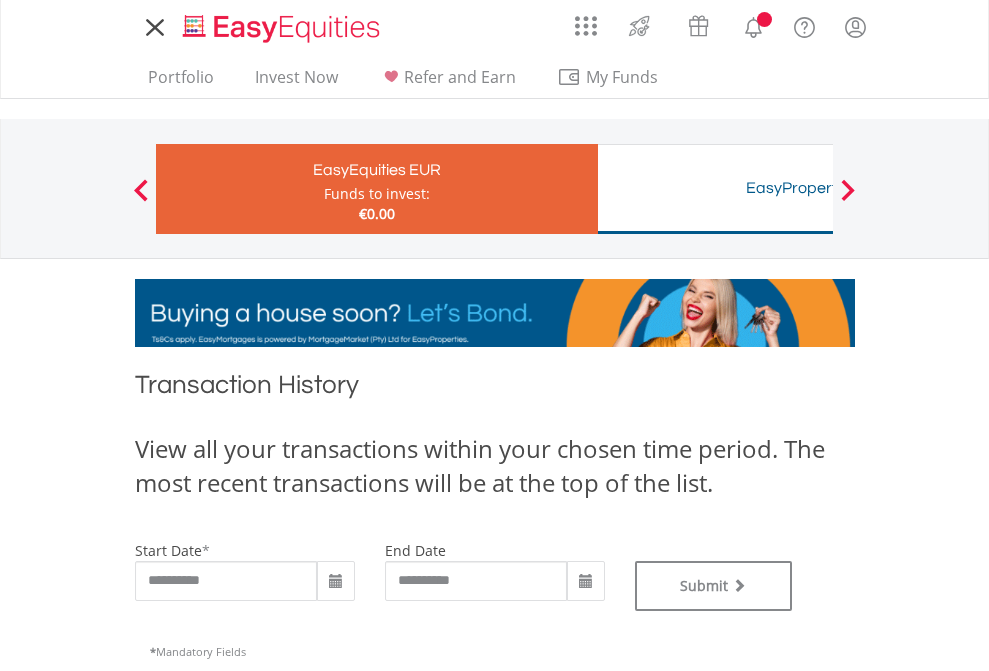 scroll, scrollTop: 0, scrollLeft: 0, axis: both 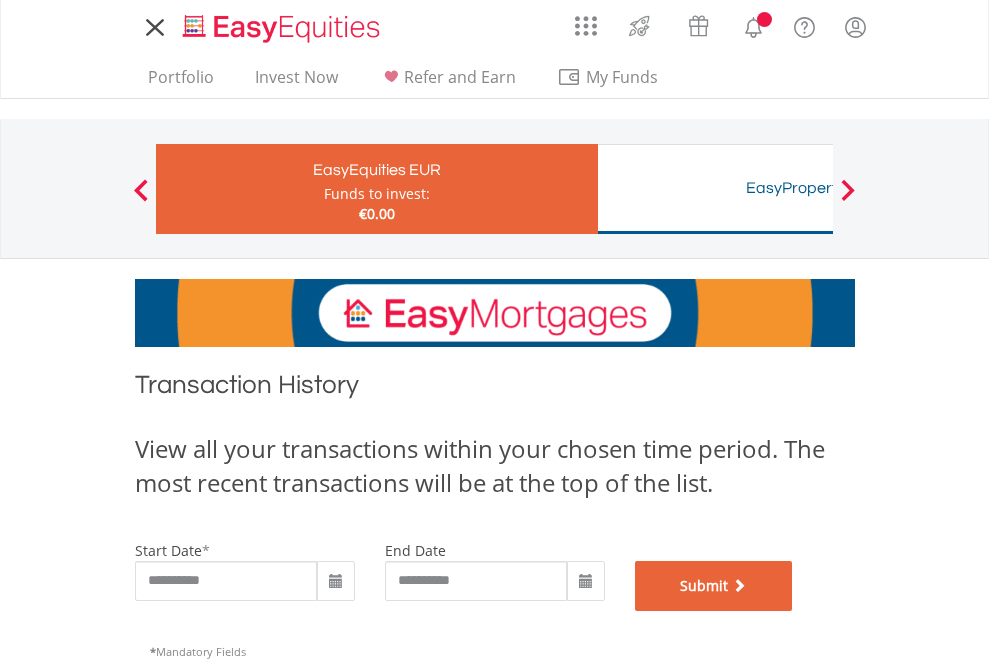 click on "Submit" at bounding box center (714, 586) 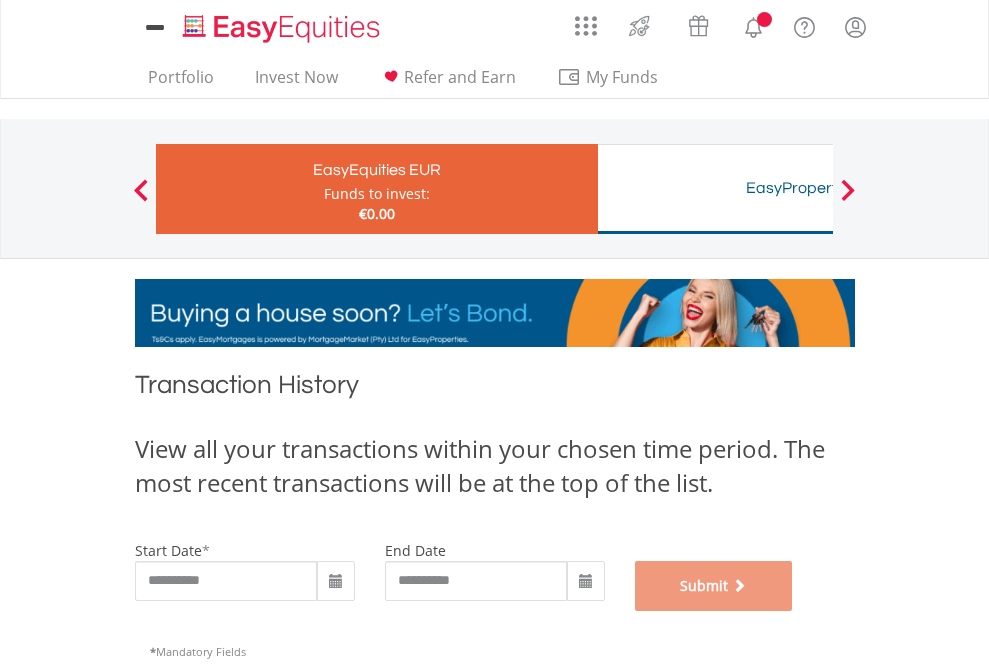 scroll, scrollTop: 811, scrollLeft: 0, axis: vertical 